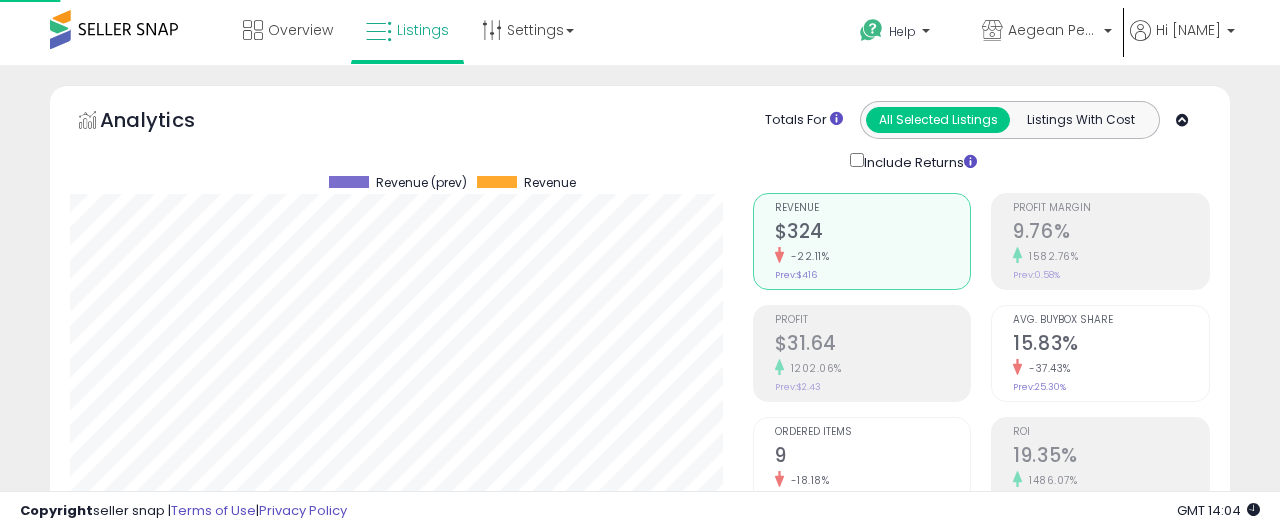 scroll, scrollTop: 827, scrollLeft: 0, axis: vertical 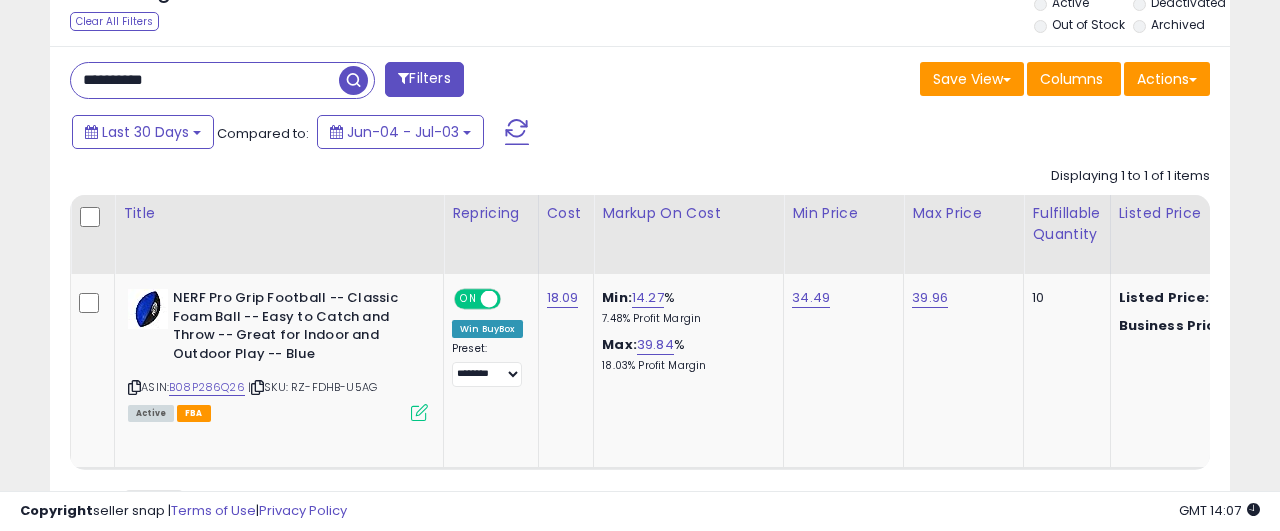 click on "**********" at bounding box center [205, 80] 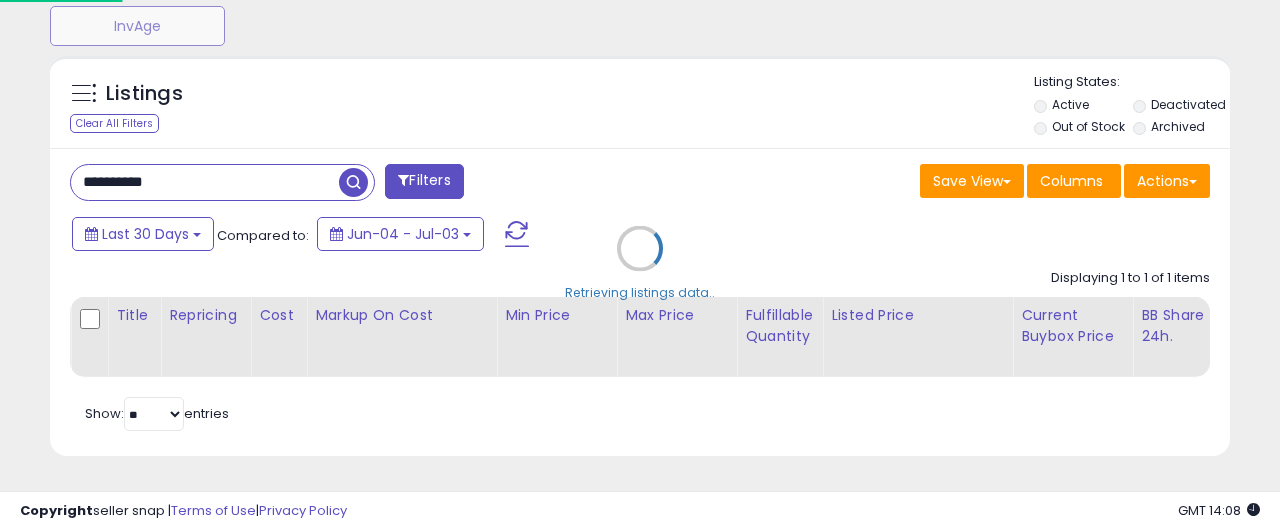 scroll, scrollTop: 725, scrollLeft: 0, axis: vertical 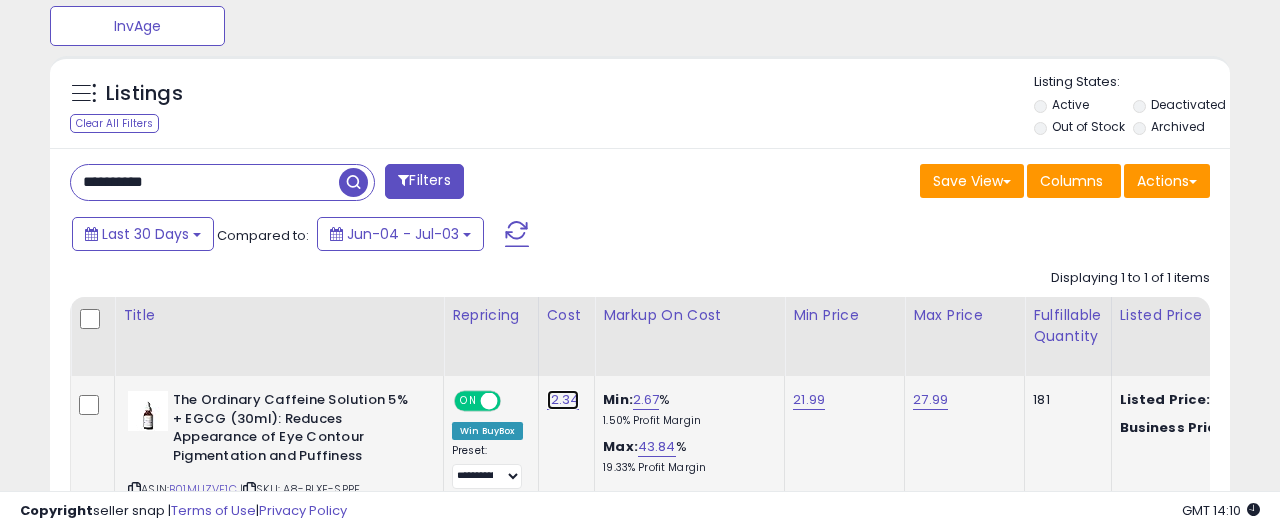 click on "12.34" at bounding box center (563, 400) 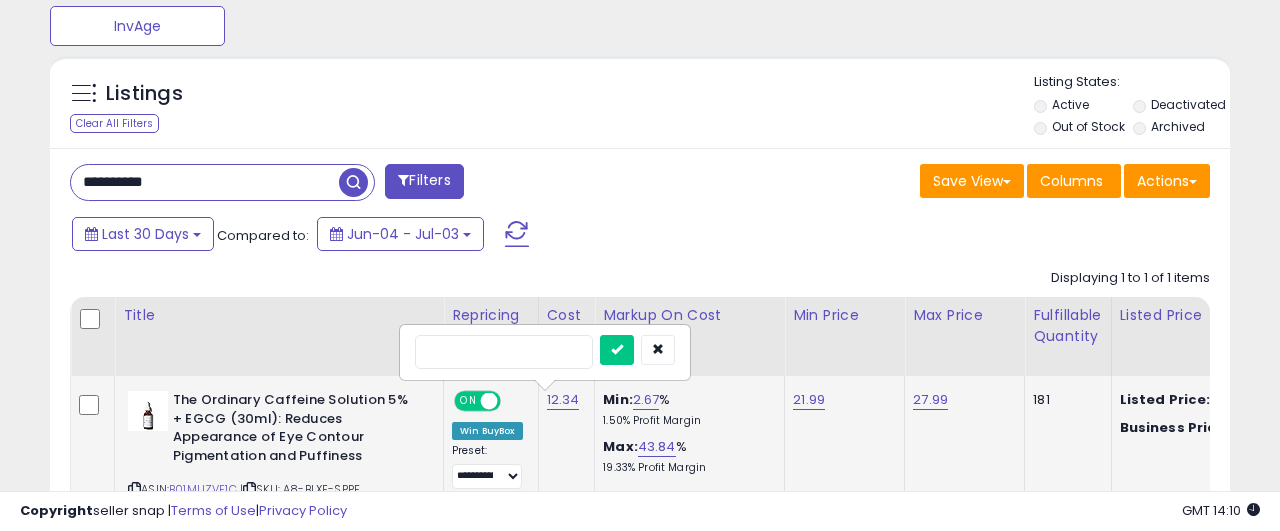type on "*****" 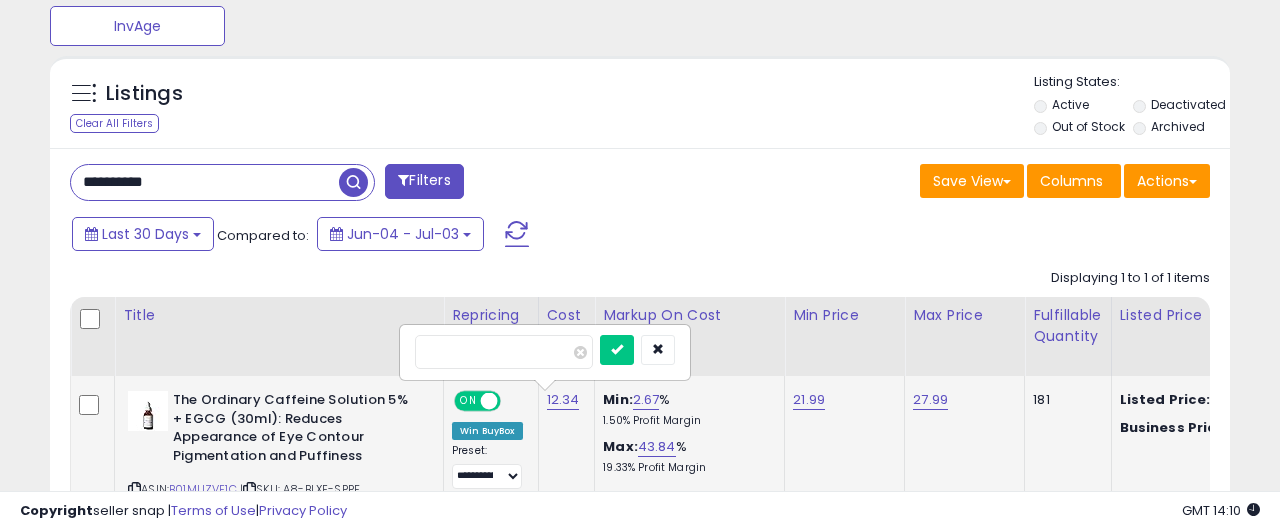 click at bounding box center (617, 350) 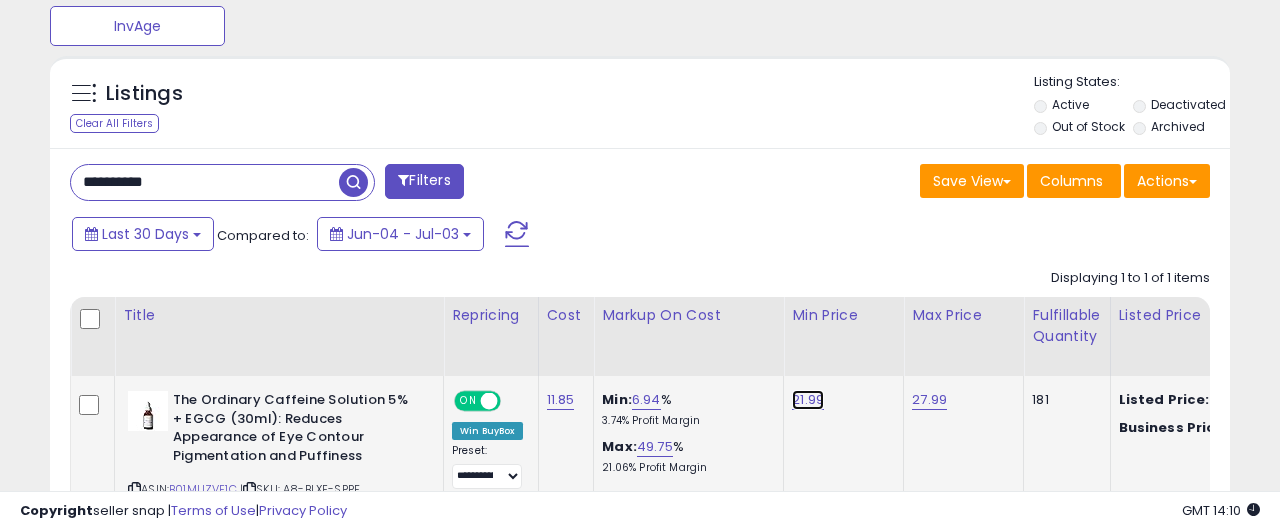 click on "21.99" at bounding box center [808, 400] 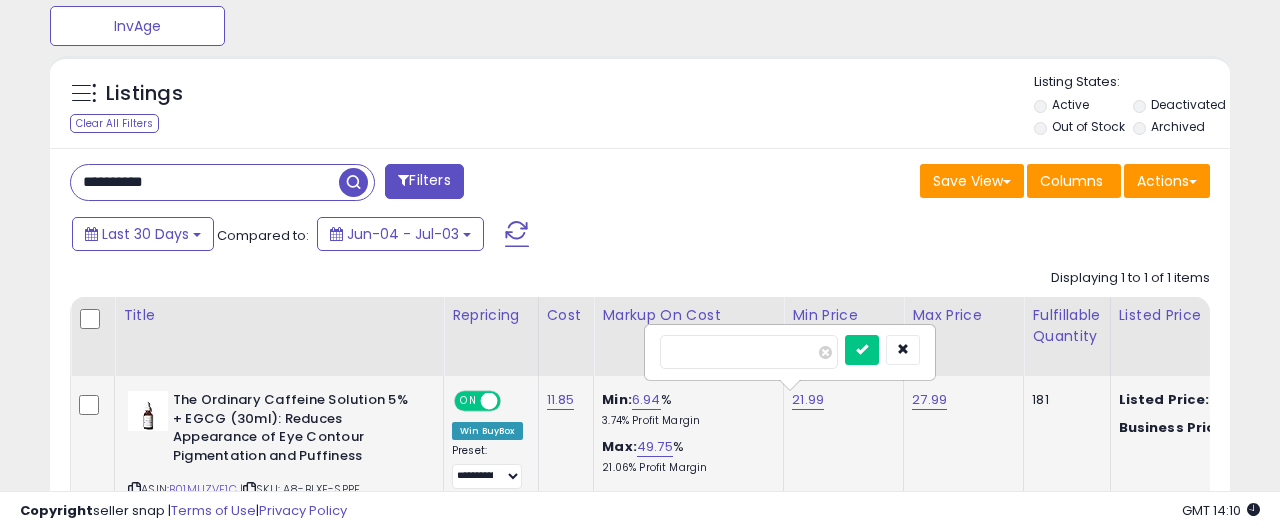 type on "*****" 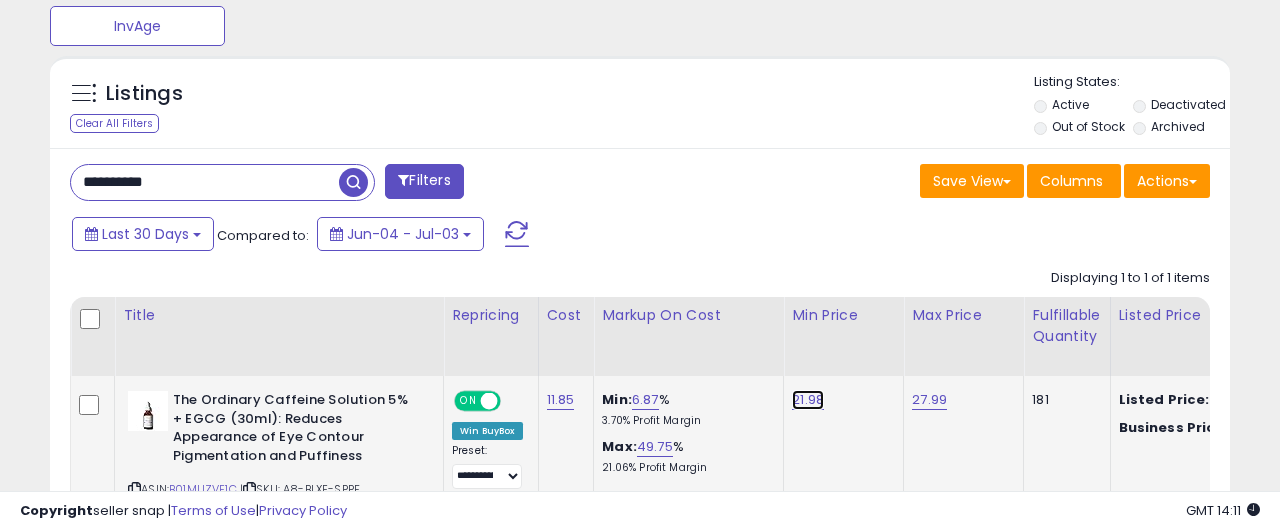 click on "21.98" at bounding box center (808, 400) 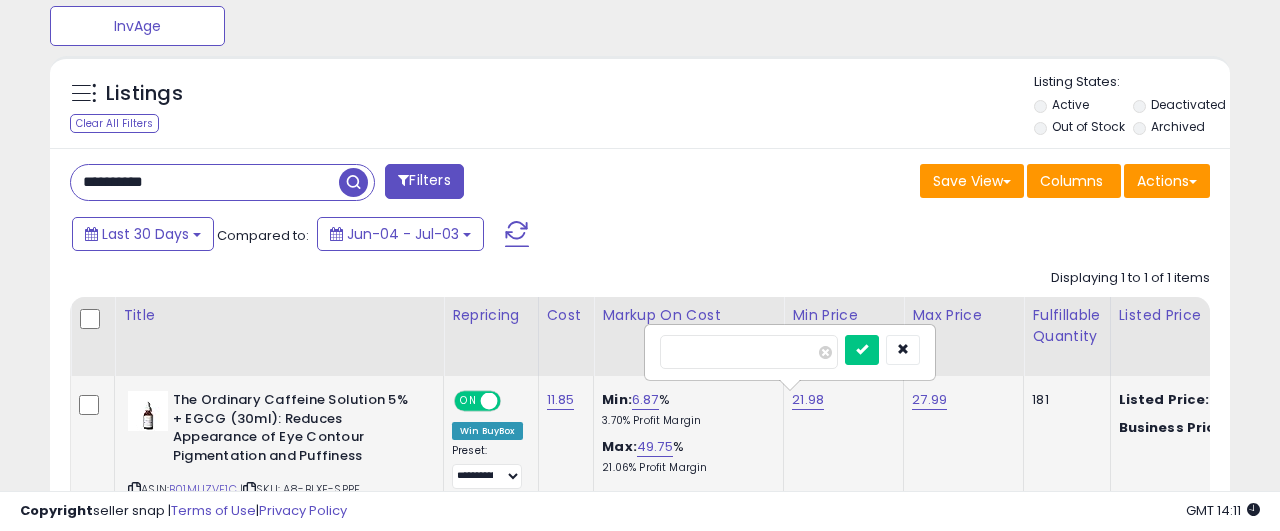 type on "*****" 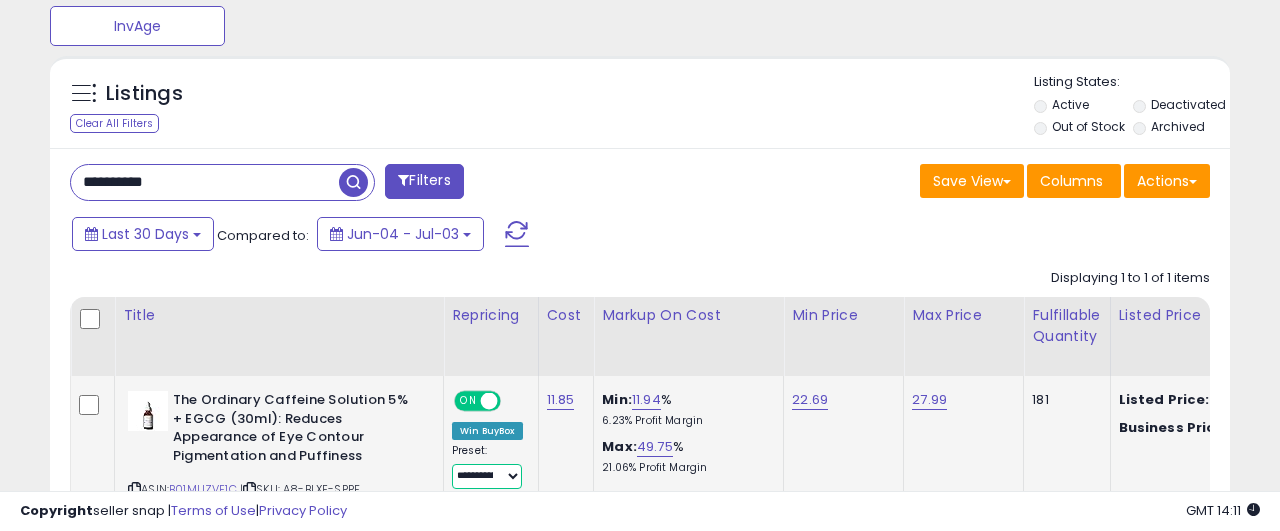 click on "**********" at bounding box center [487, 476] 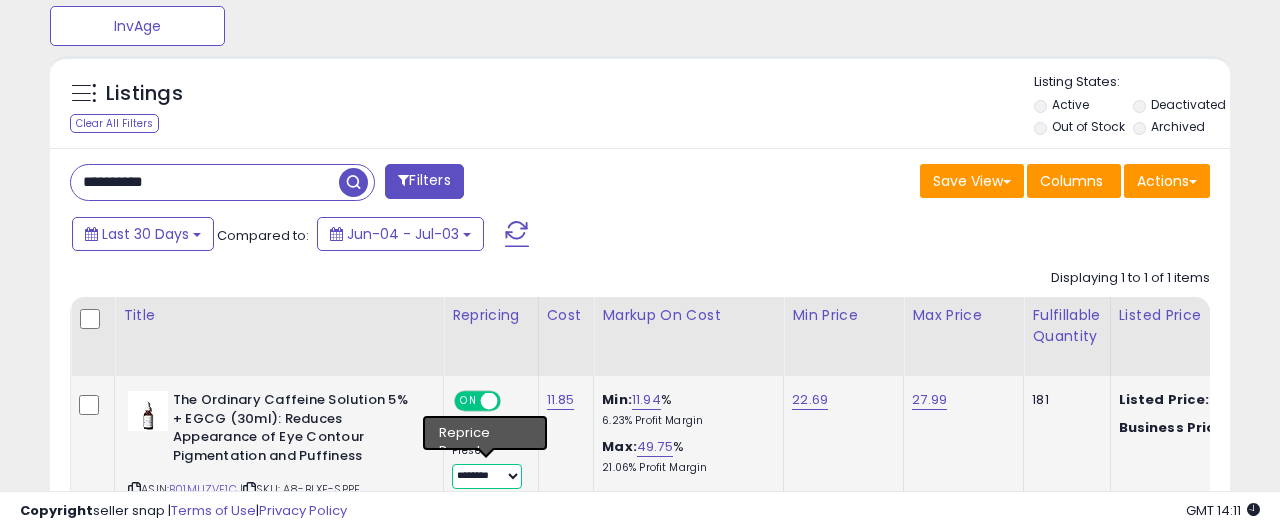 click on "********" at bounding box center [0, 0] 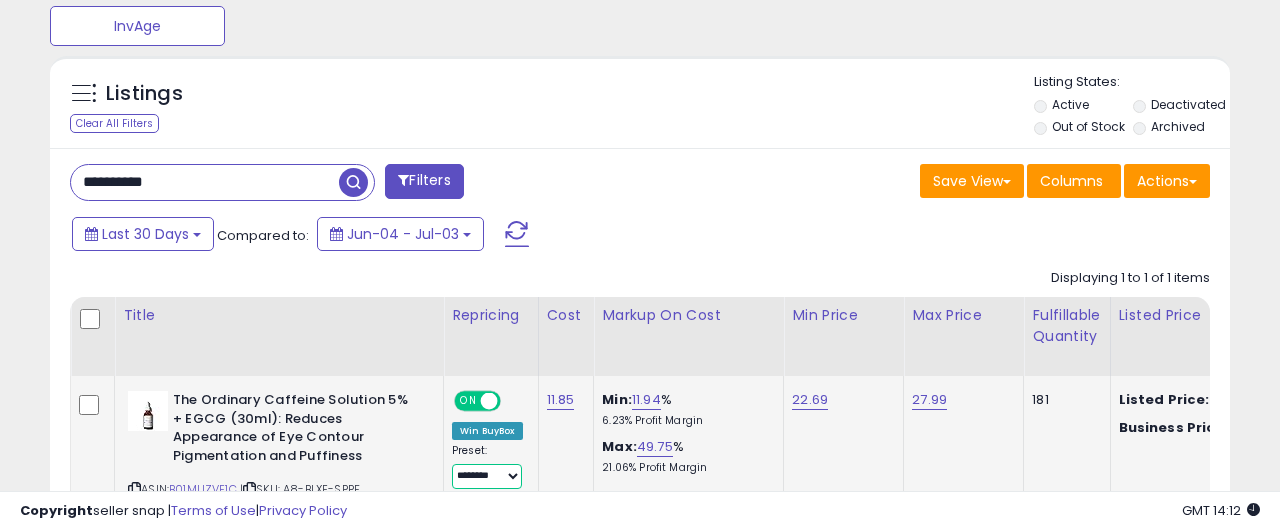 scroll, scrollTop: 827, scrollLeft: 0, axis: vertical 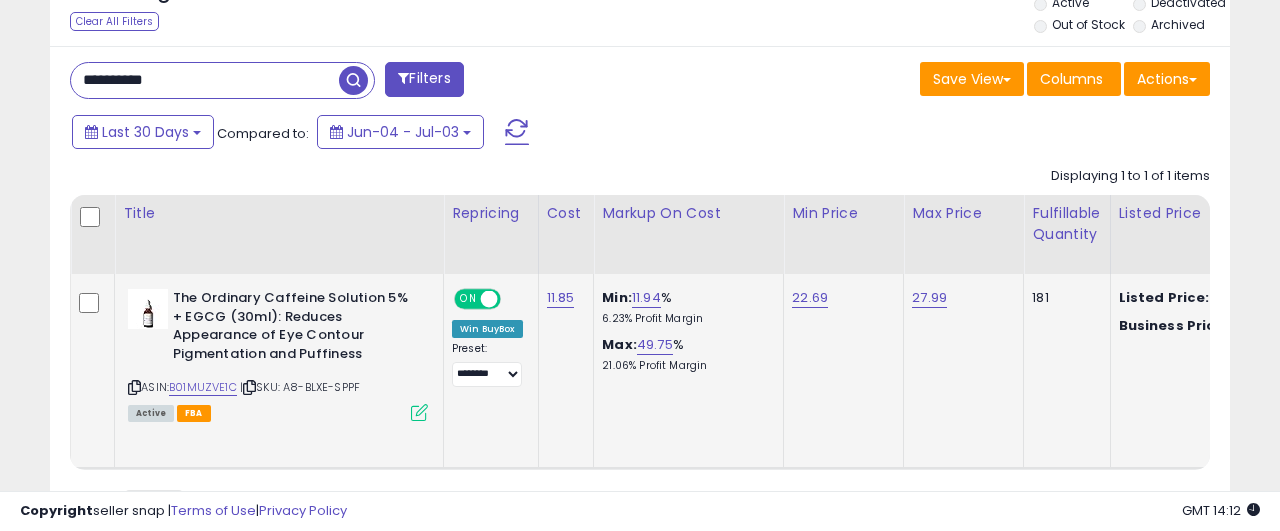 click at bounding box center [134, 387] 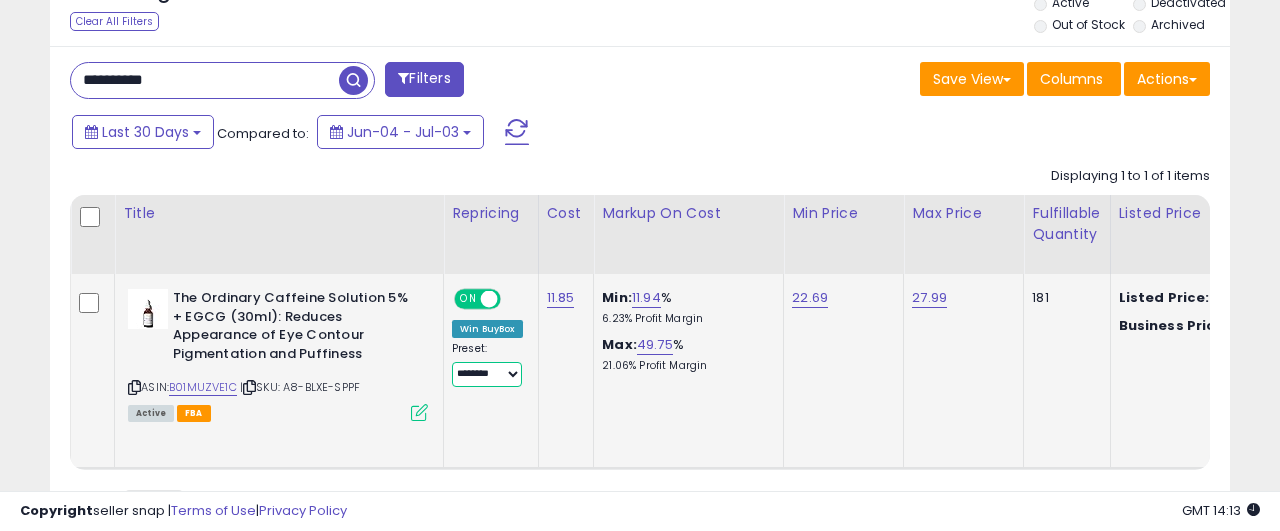 click on "**********" at bounding box center [487, 374] 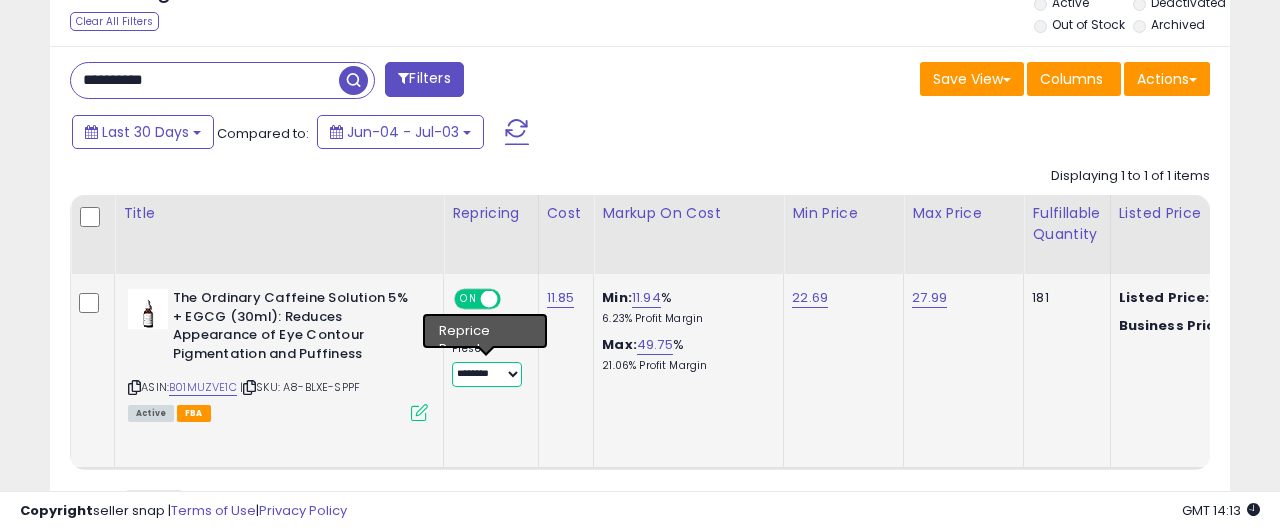 select on "**********" 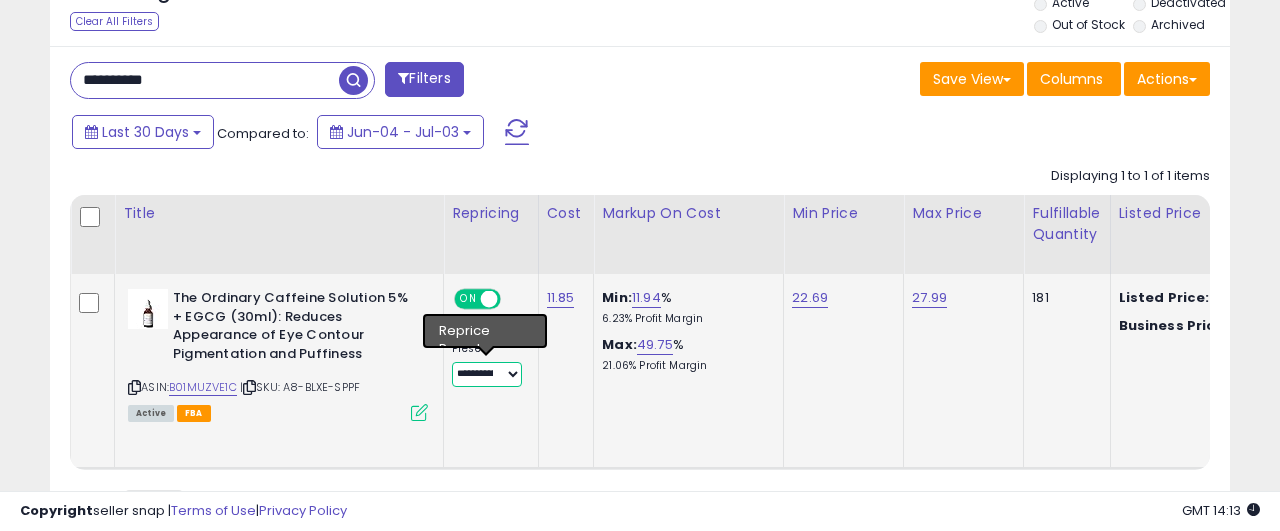 click on "**********" at bounding box center [0, 0] 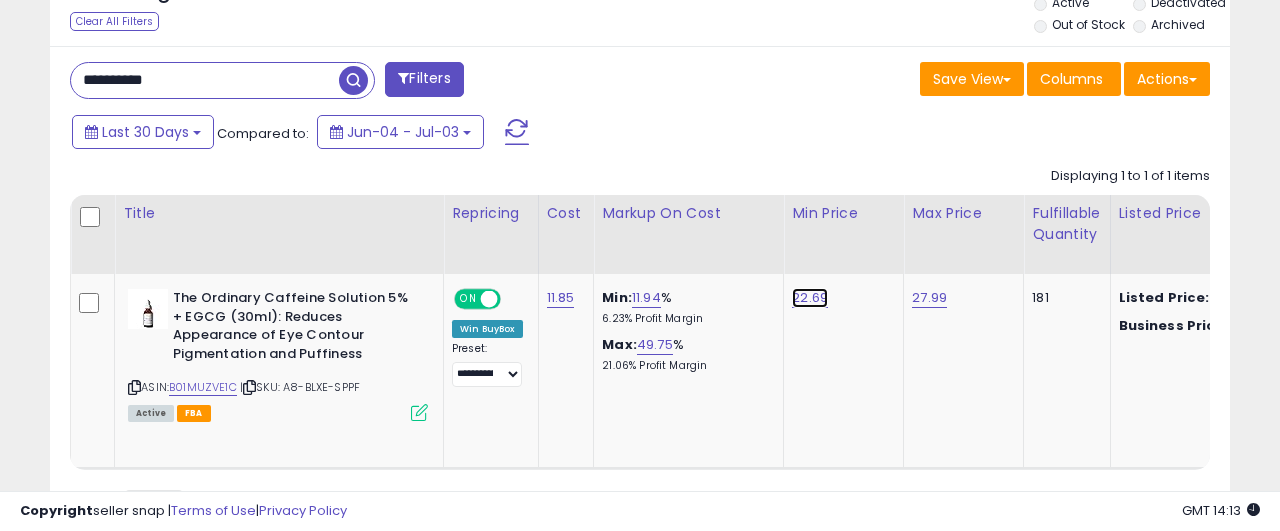 click on "22.69" at bounding box center [810, 298] 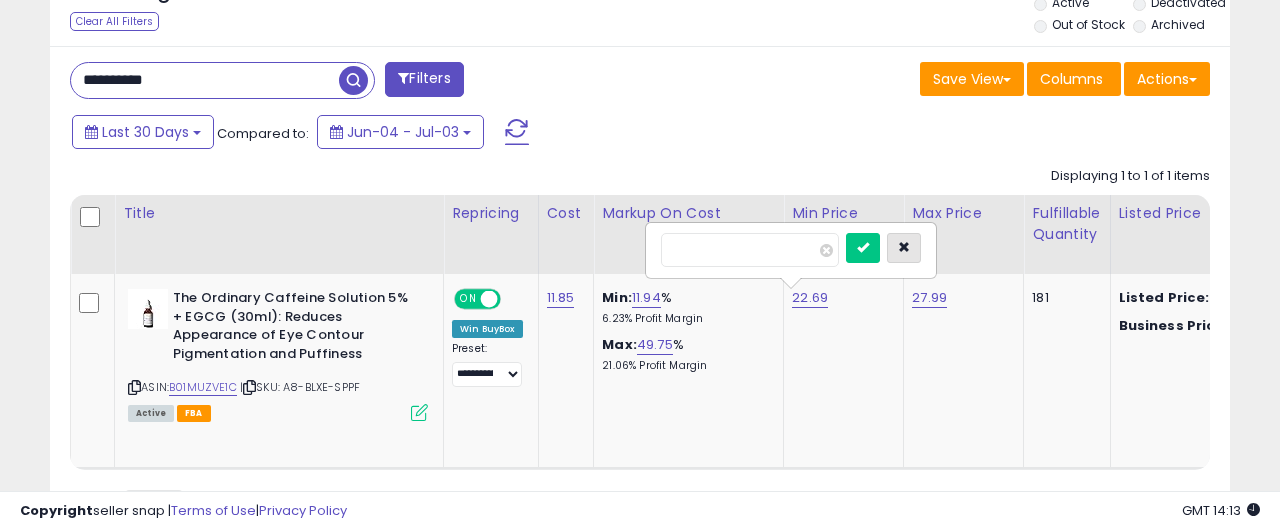 click at bounding box center [904, 248] 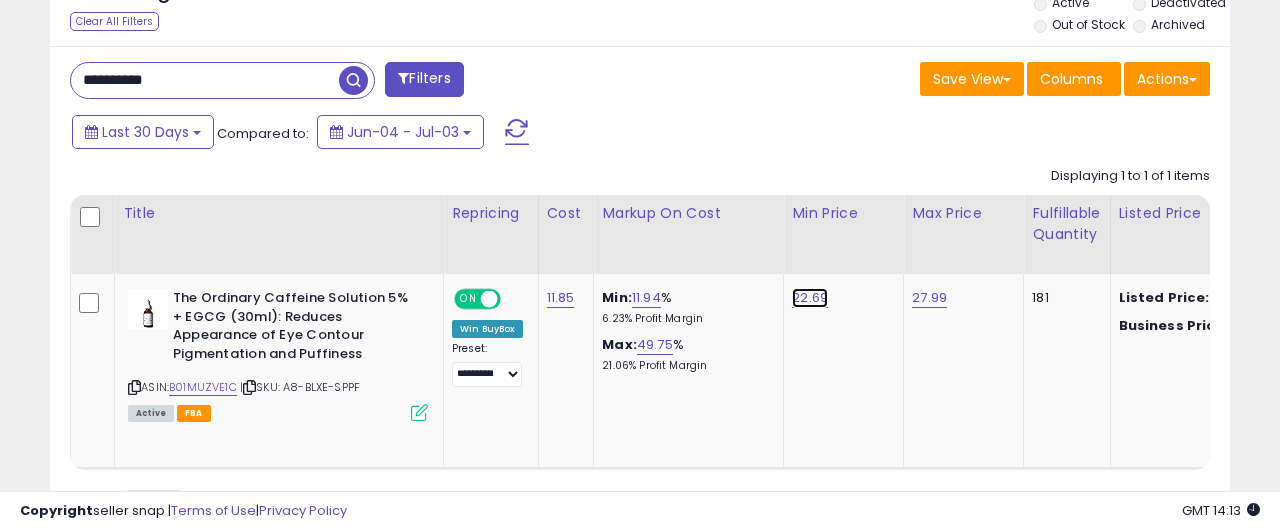 click on "22.69" at bounding box center [810, 298] 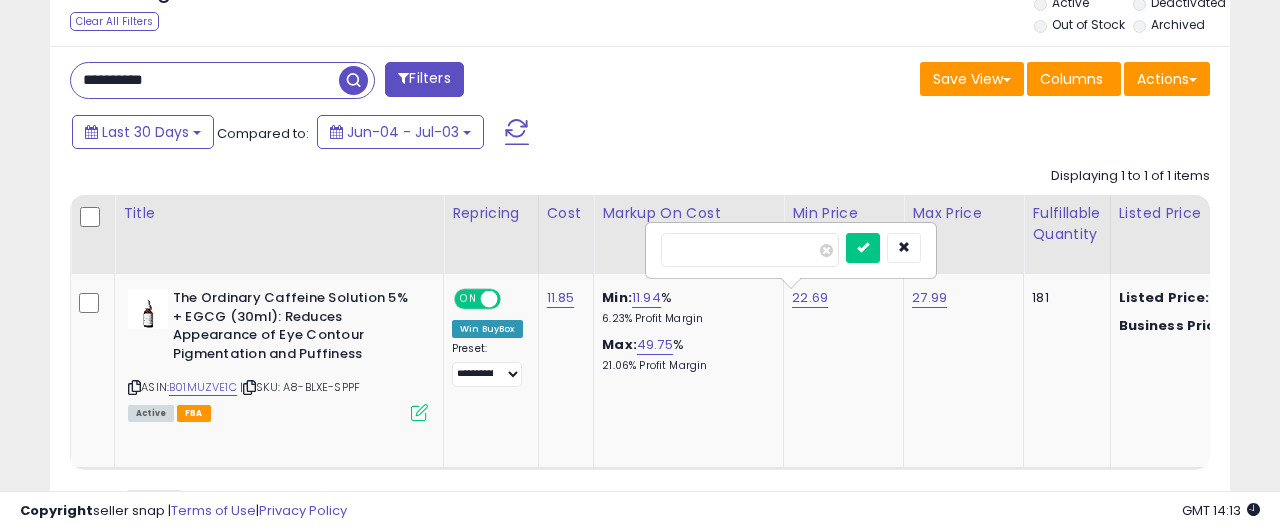 click on "*****" at bounding box center [750, 250] 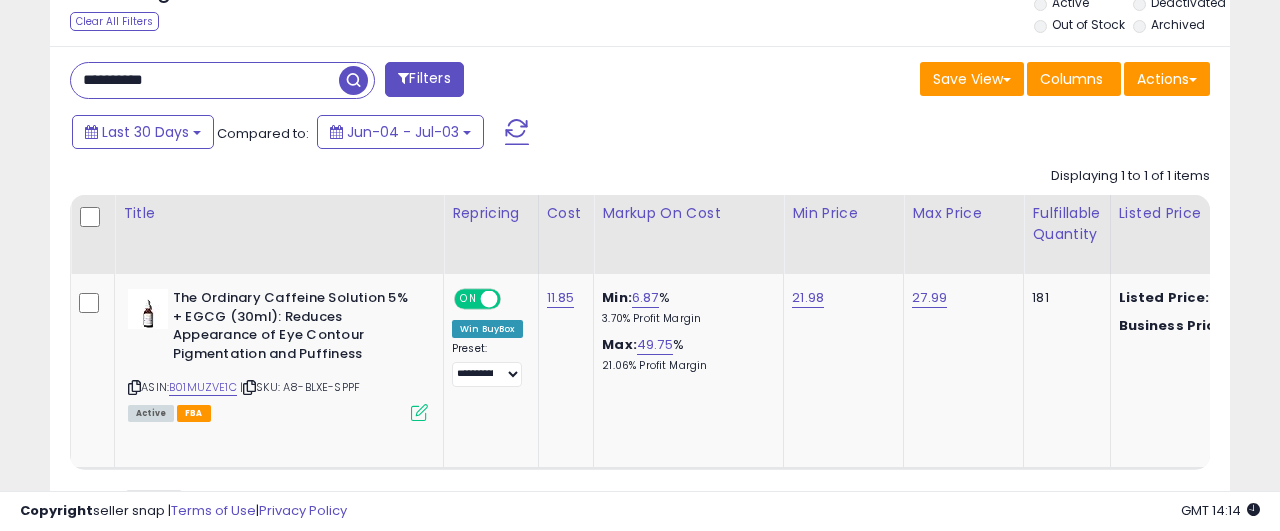 click on "**********" at bounding box center (205, 80) 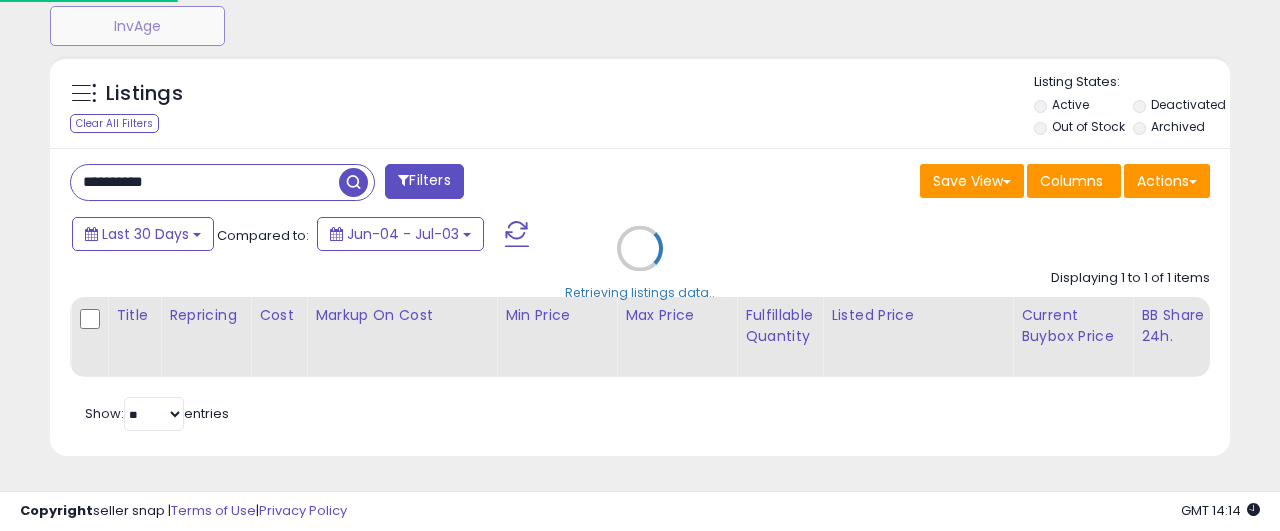 scroll, scrollTop: 725, scrollLeft: 0, axis: vertical 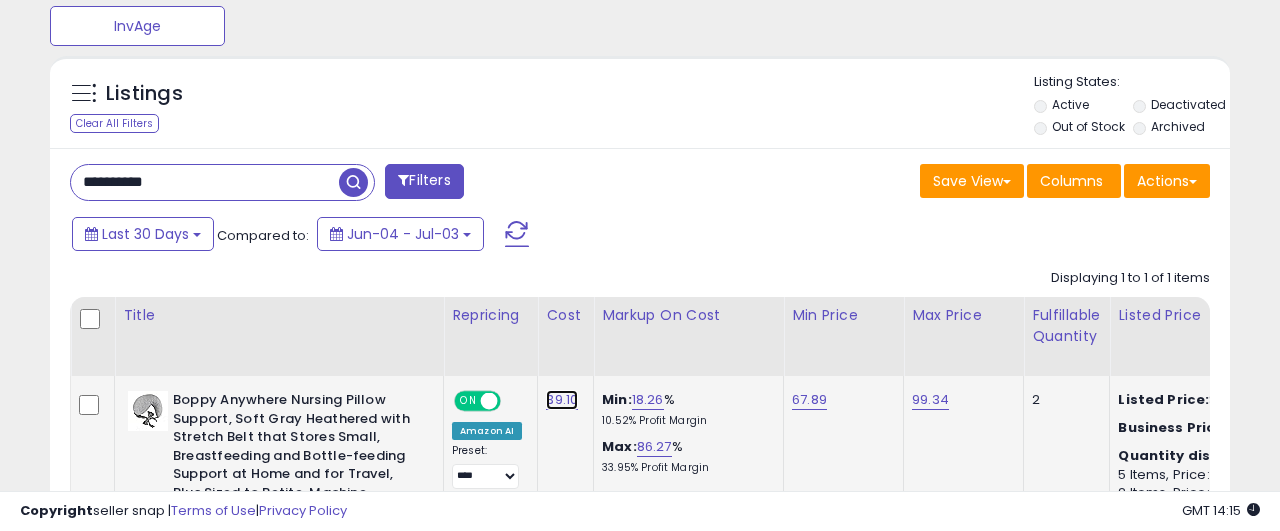 click on "39.10" at bounding box center [562, 400] 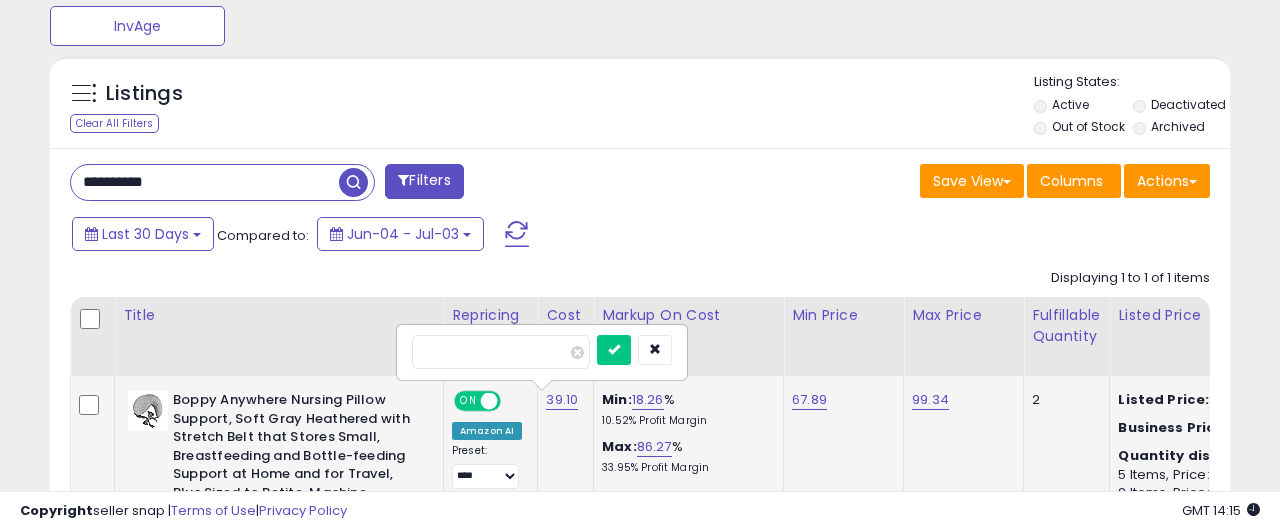 type on "*" 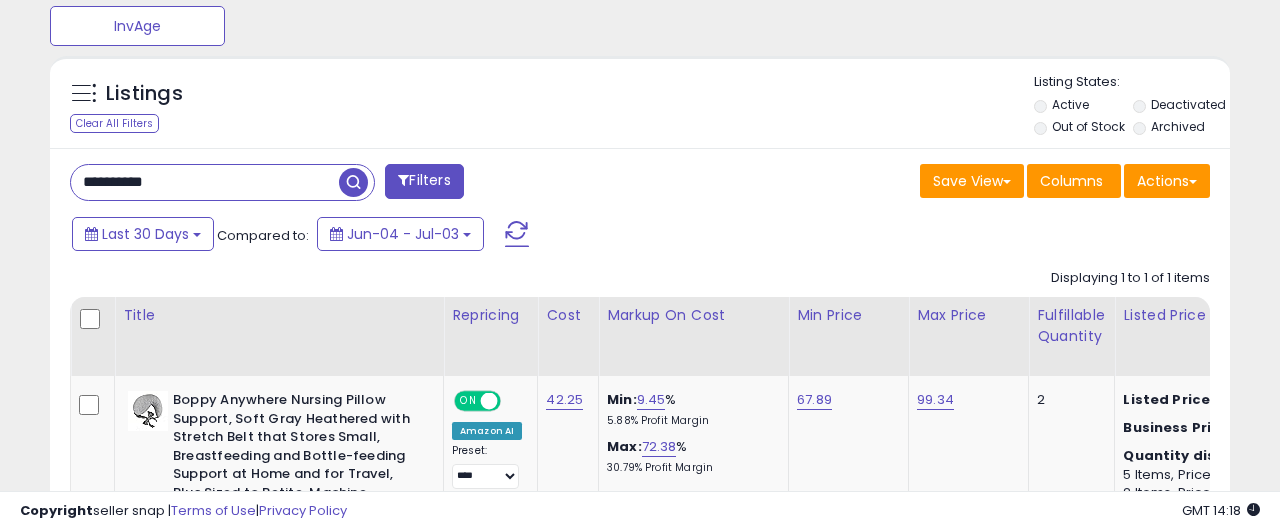 click on "**********" at bounding box center (205, 182) 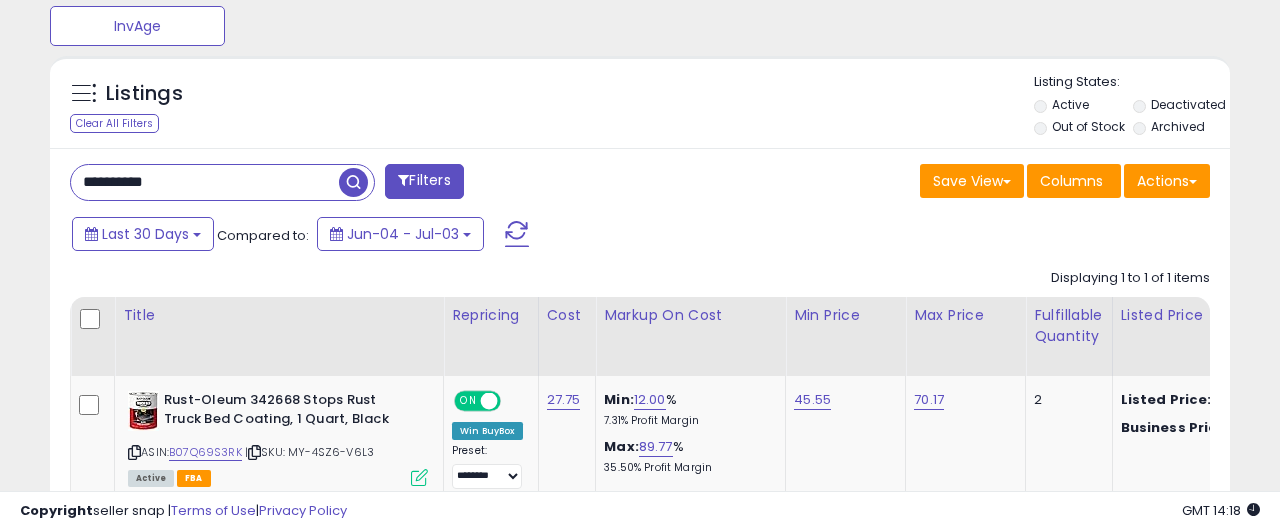 scroll, scrollTop: 999590, scrollLeft: 999317, axis: both 